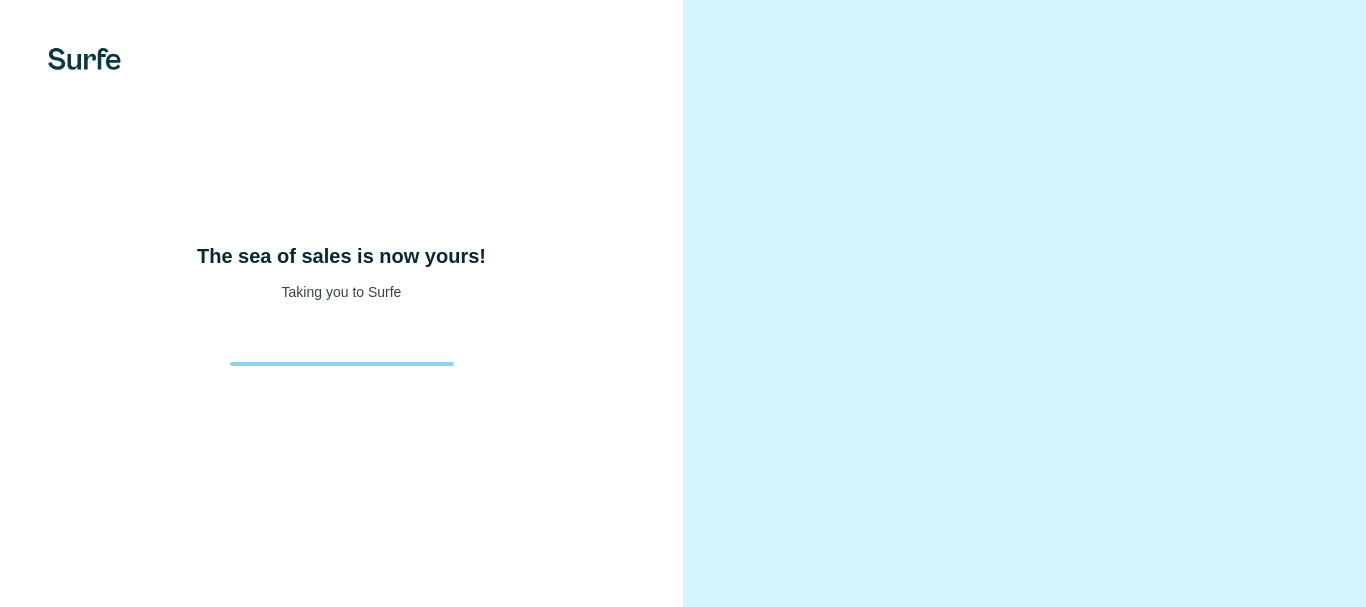 scroll, scrollTop: 0, scrollLeft: 0, axis: both 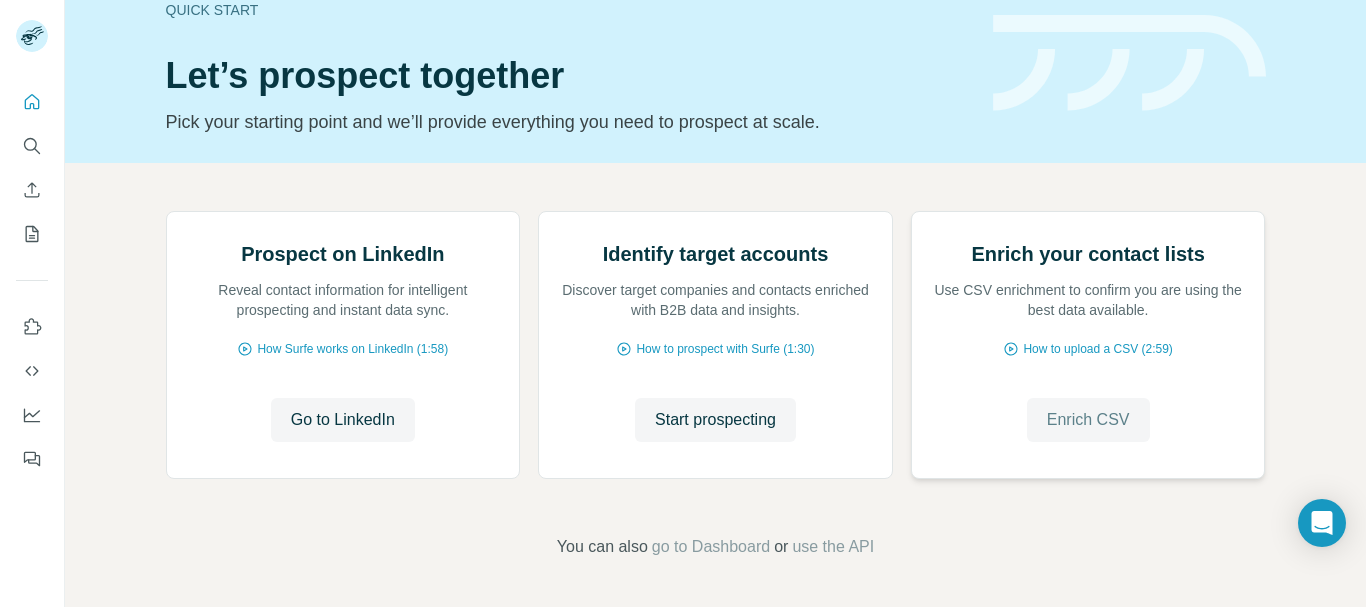 click on "Enrich CSV" at bounding box center (1088, 420) 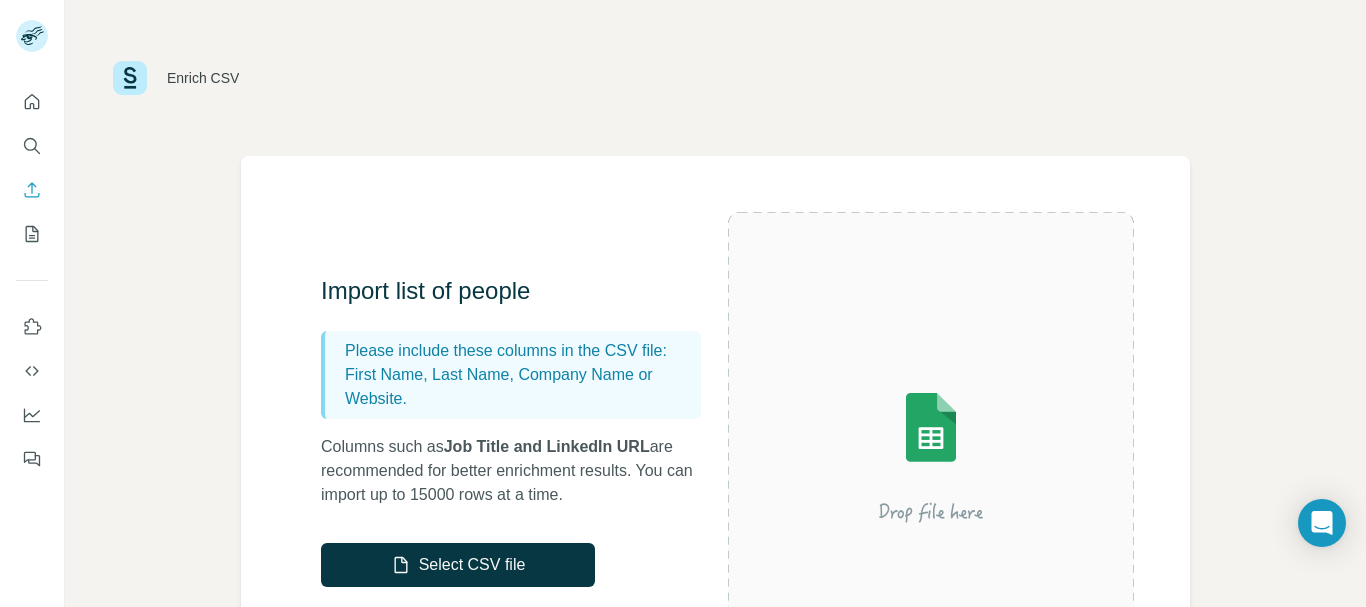 scroll, scrollTop: 100, scrollLeft: 0, axis: vertical 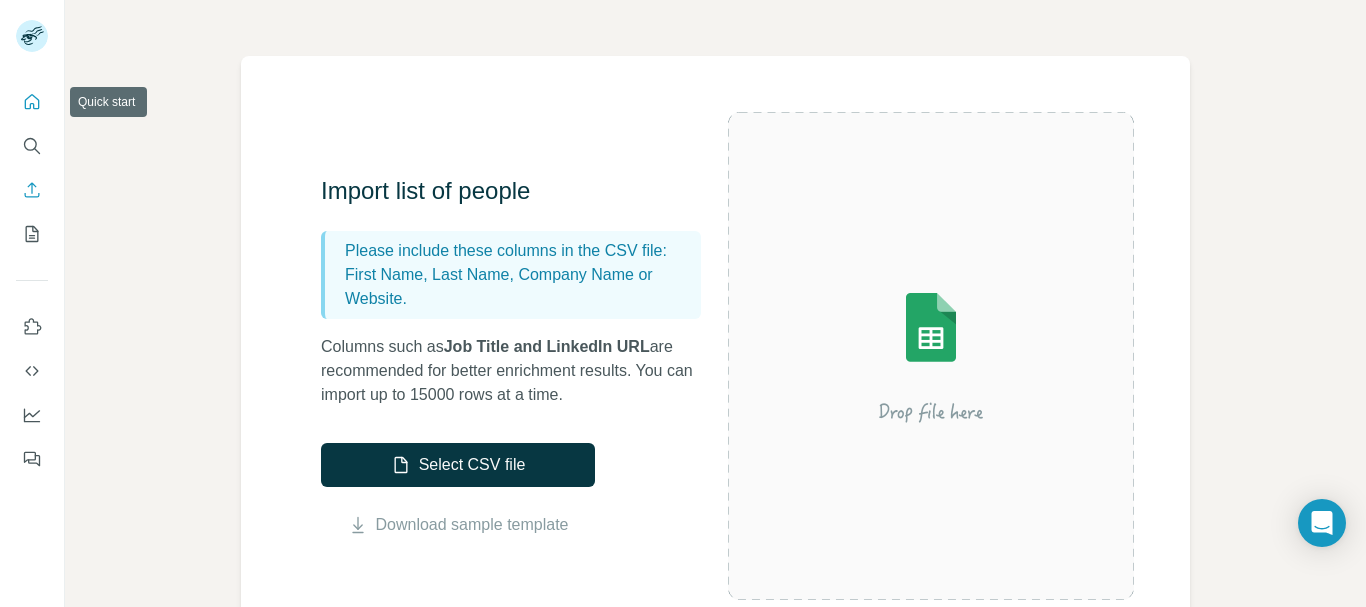click 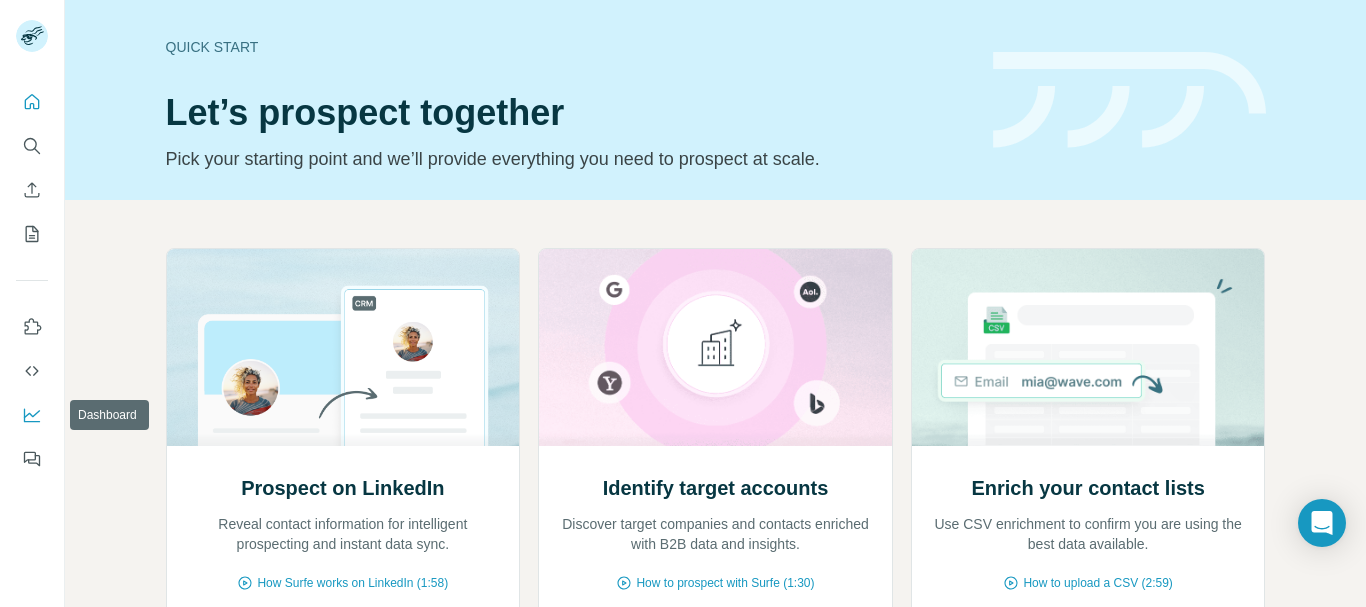 click 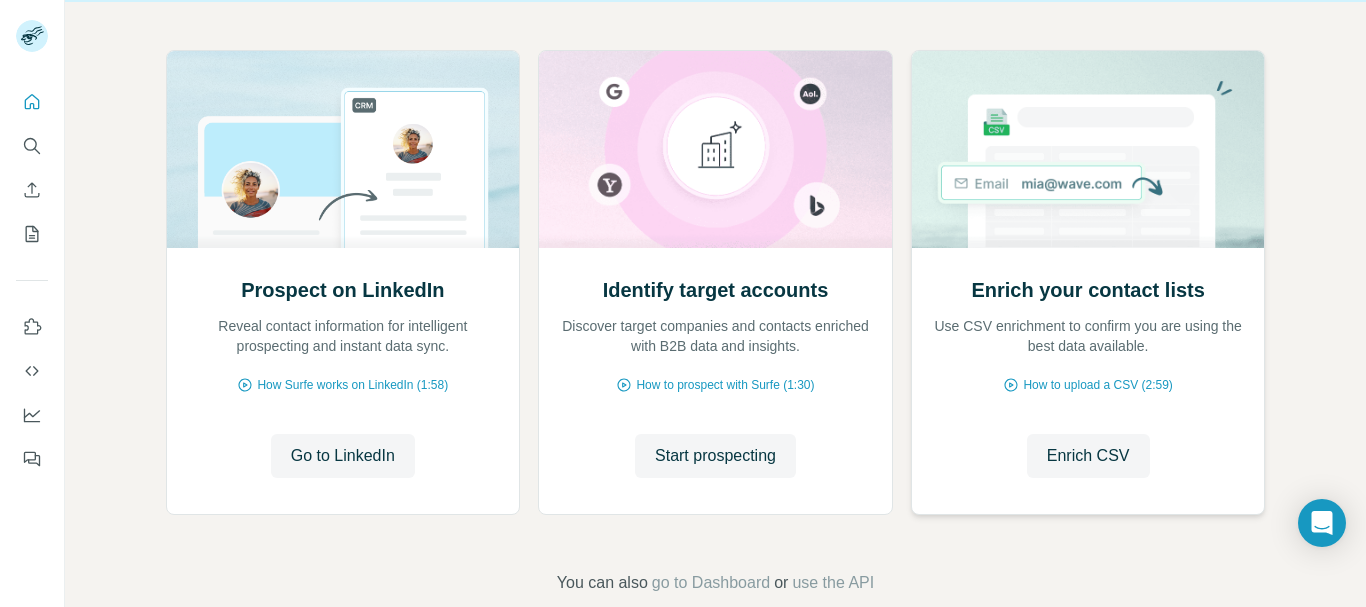 scroll, scrollTop: 200, scrollLeft: 0, axis: vertical 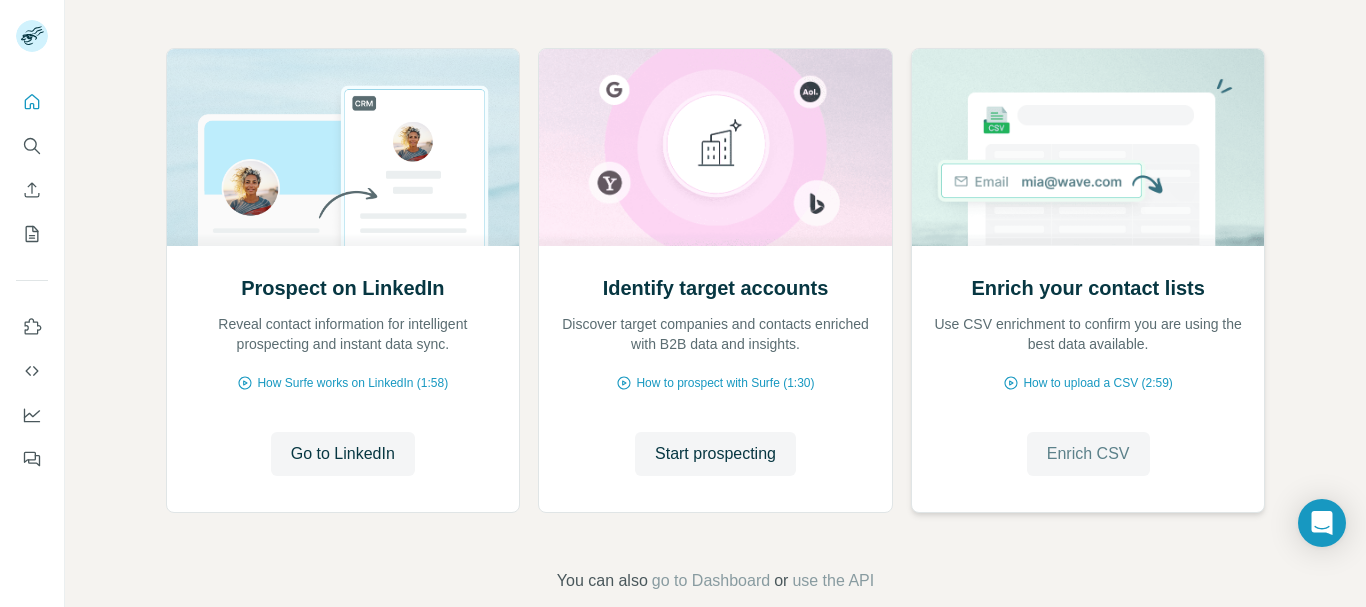 click on "Enrich CSV" at bounding box center (1088, 454) 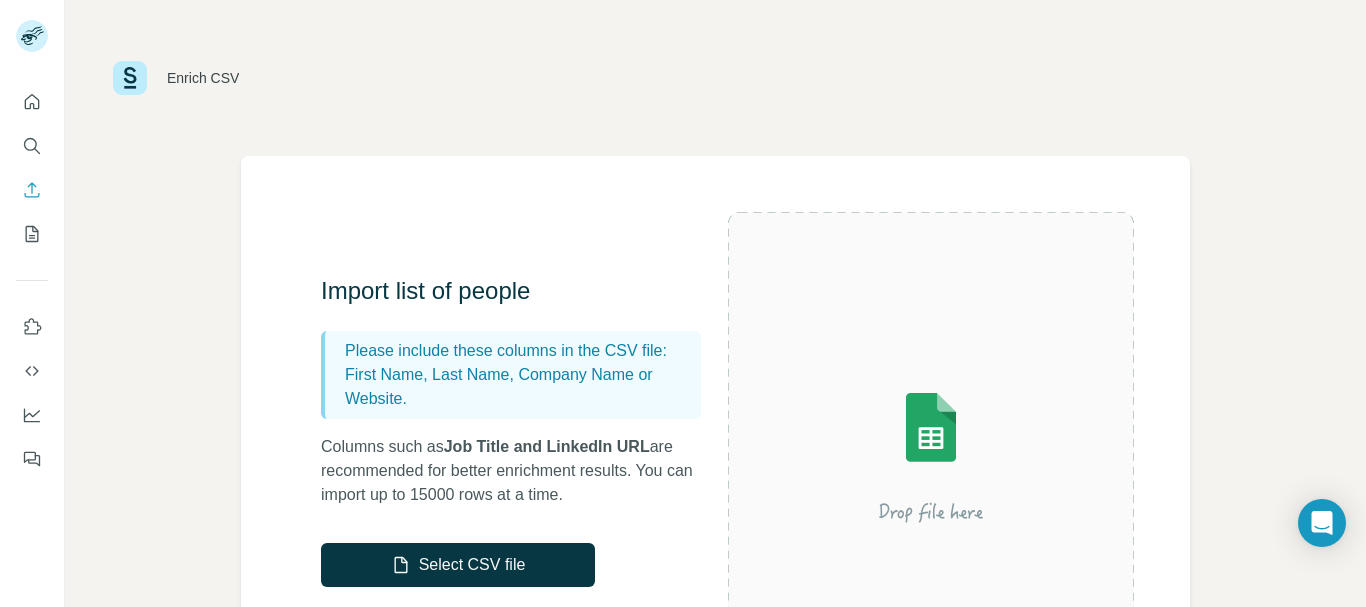 click at bounding box center [931, 456] 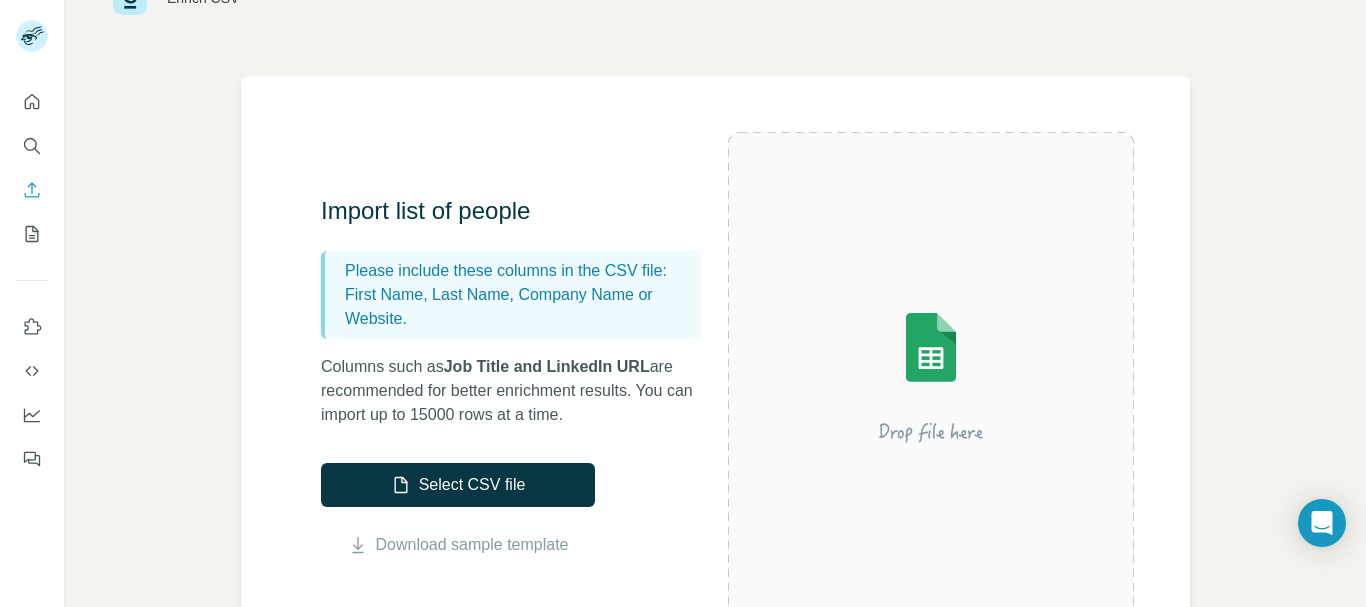 scroll, scrollTop: 200, scrollLeft: 0, axis: vertical 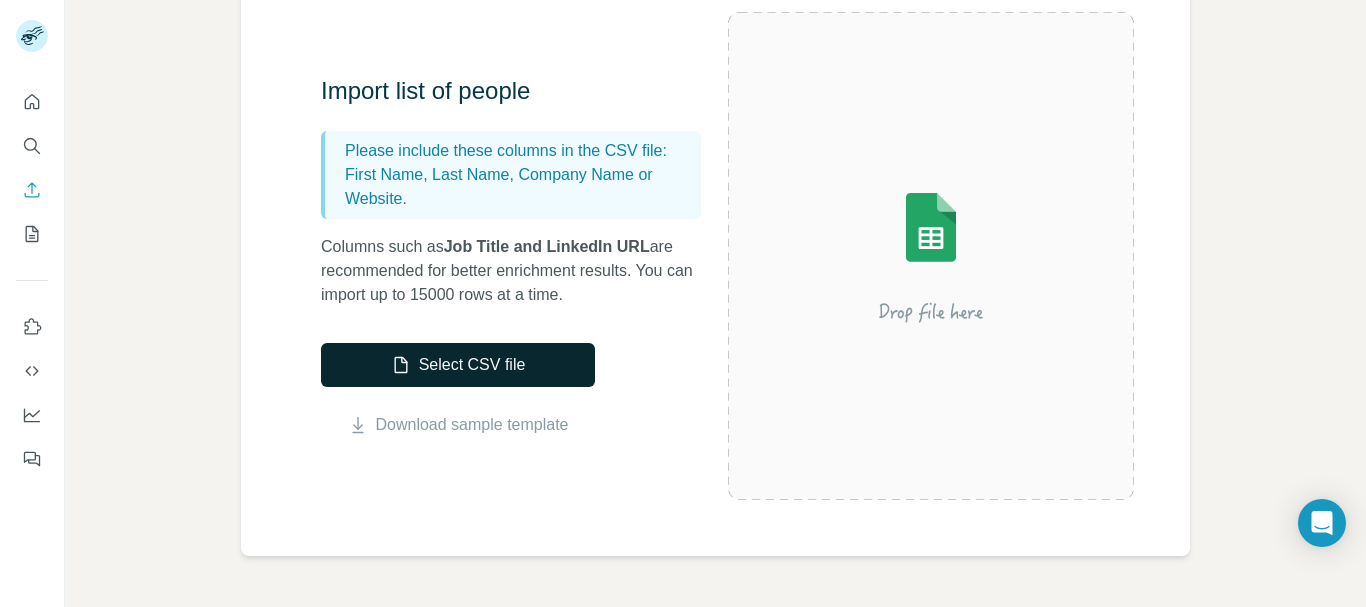 click on "Select CSV file" at bounding box center [458, 365] 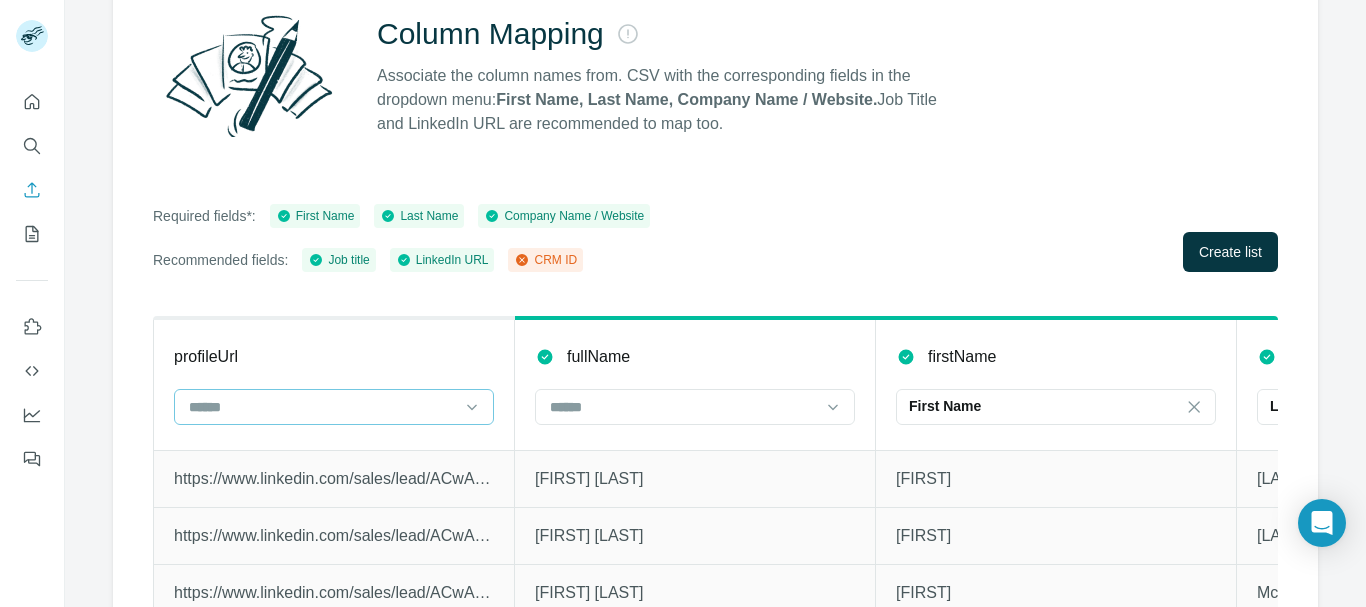 click at bounding box center [322, 407] 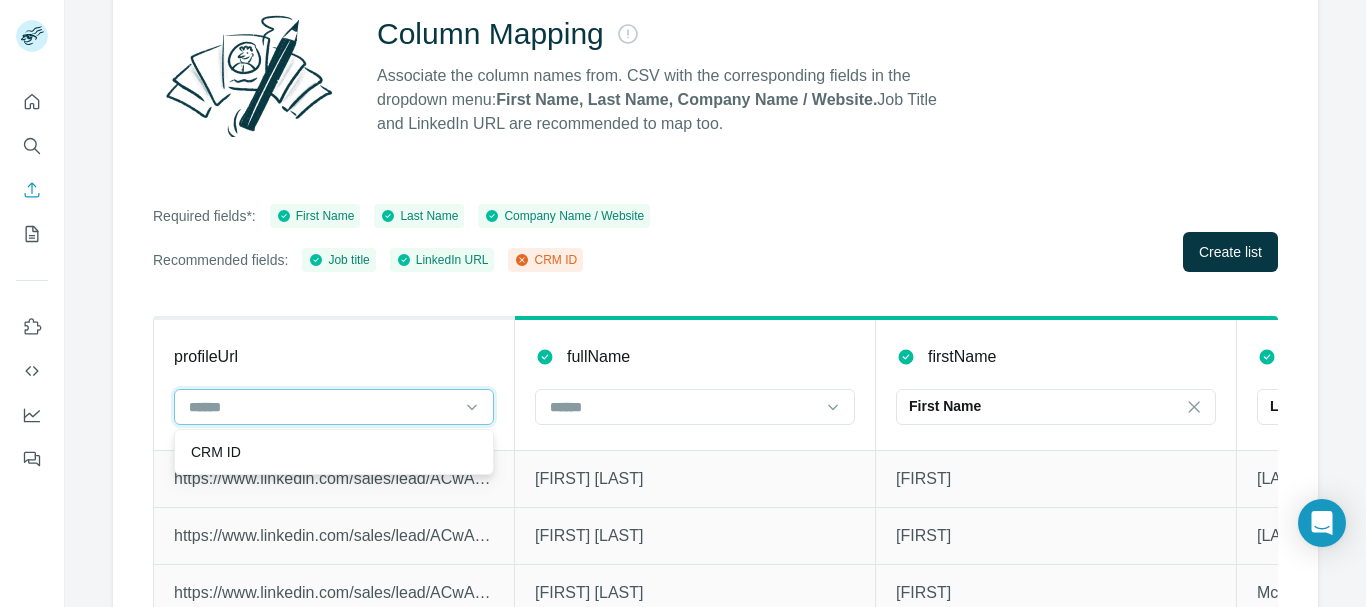 click at bounding box center (322, 407) 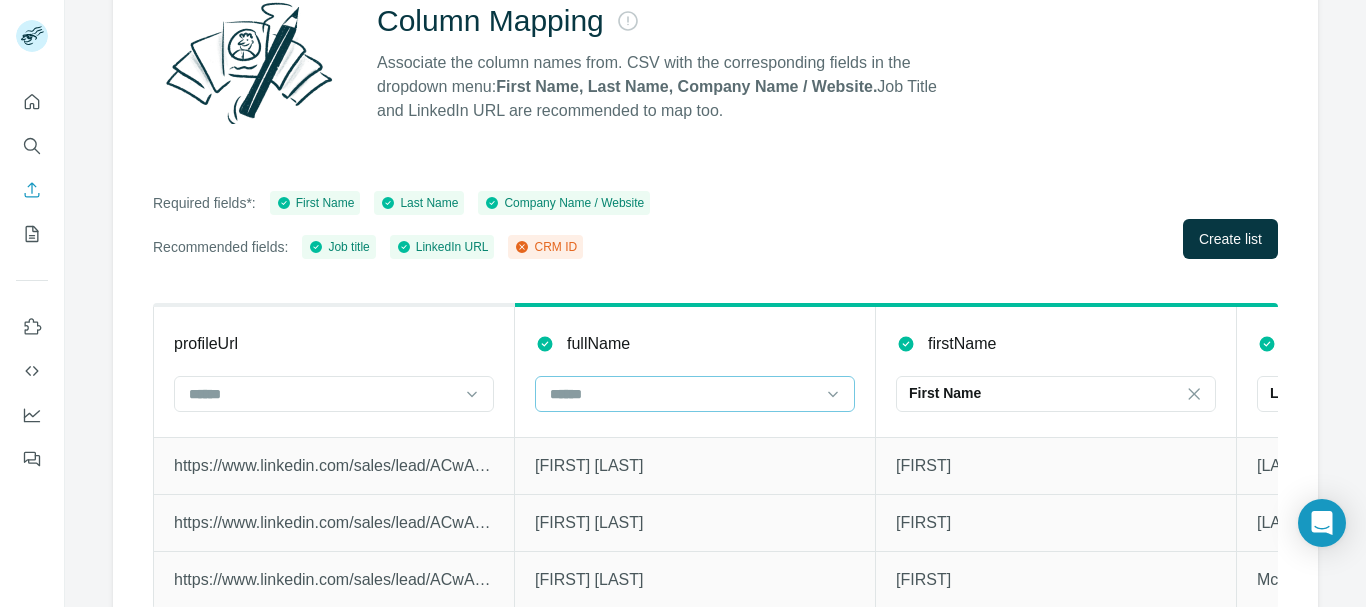 scroll, scrollTop: 166, scrollLeft: 0, axis: vertical 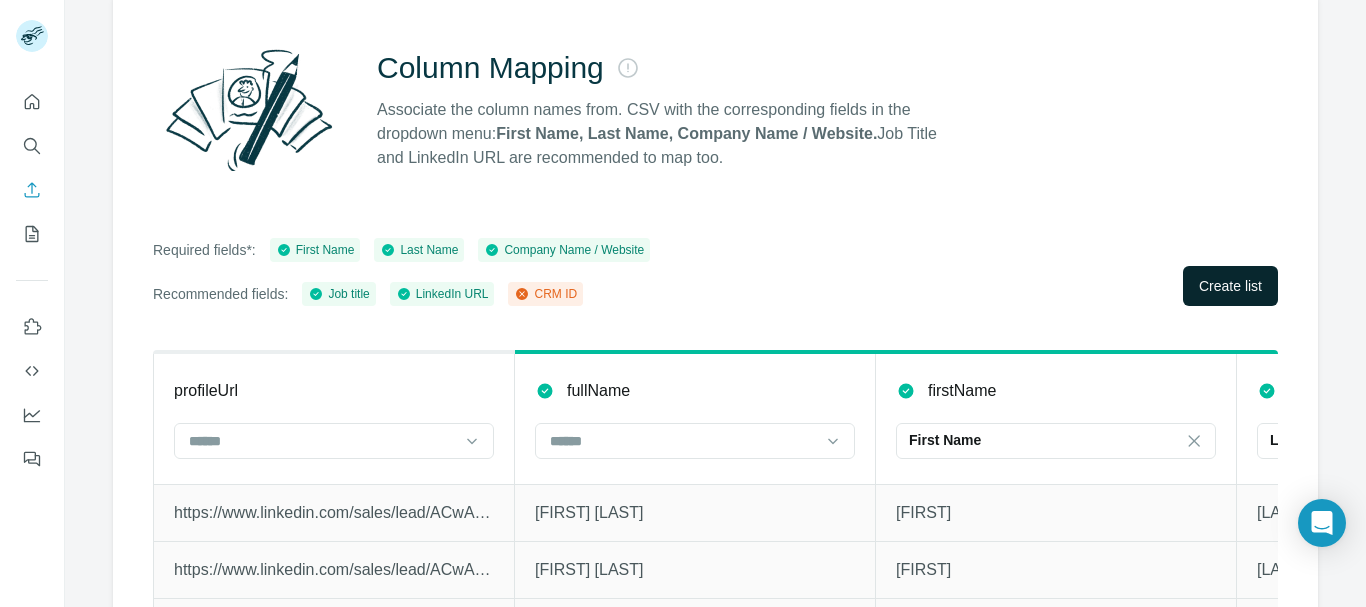 click on "Create list" at bounding box center [1230, 286] 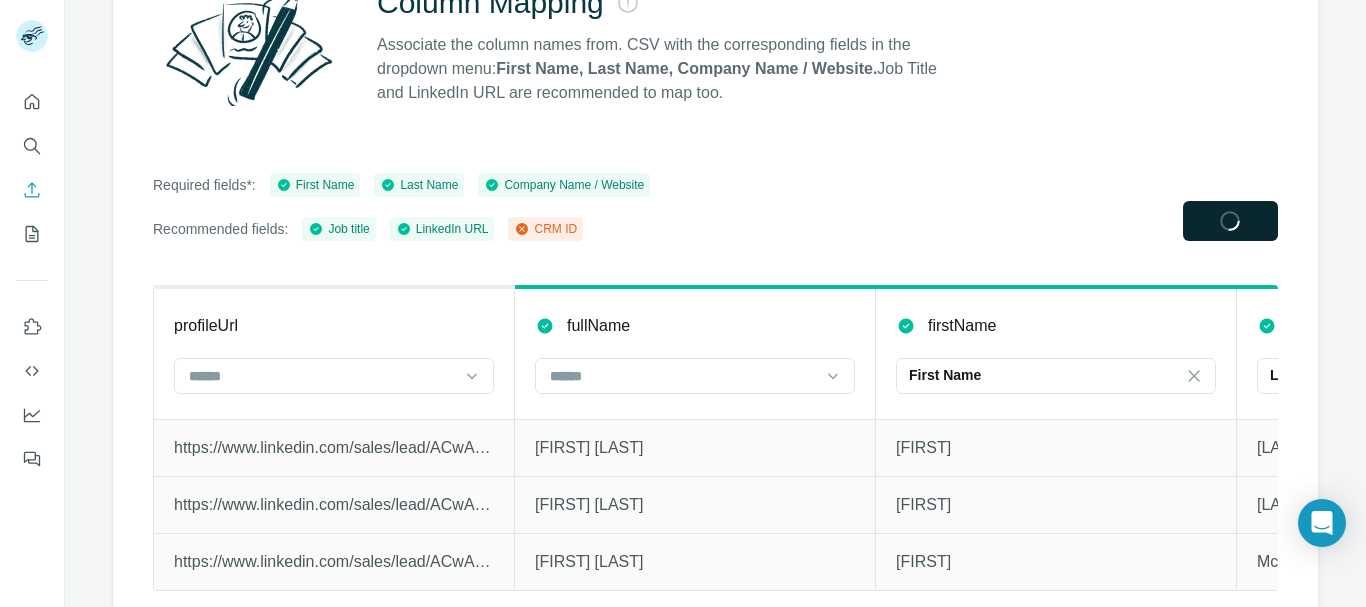 scroll, scrollTop: 266, scrollLeft: 0, axis: vertical 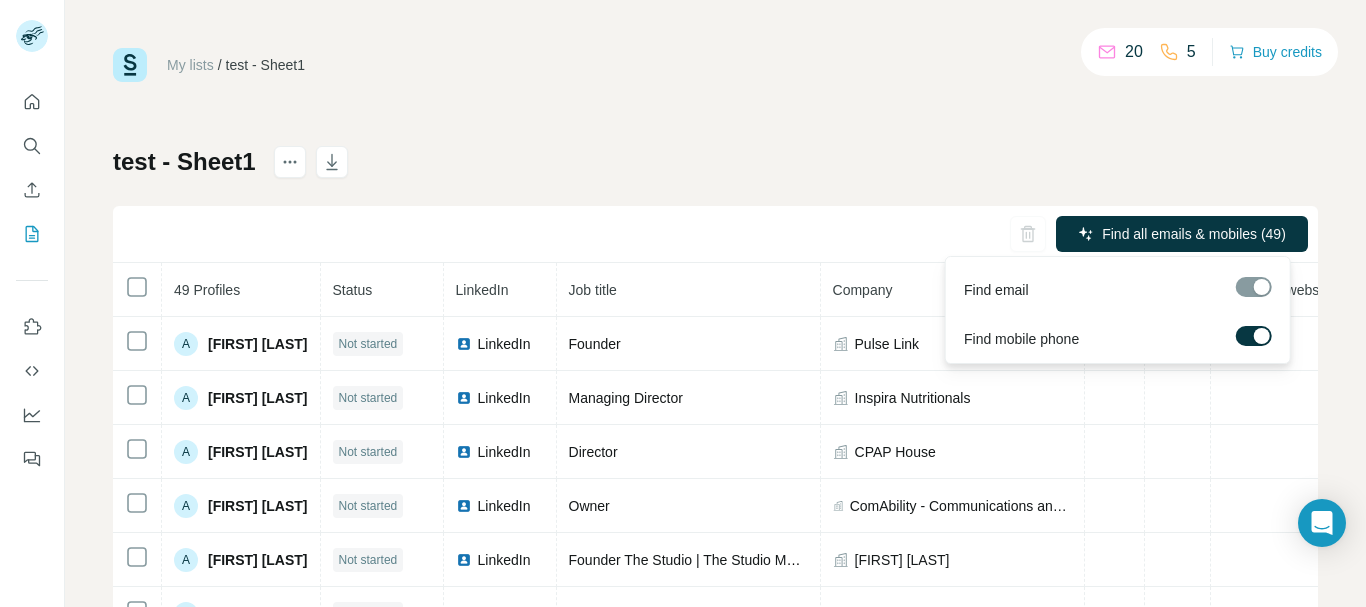 click on "Find mobile phone" at bounding box center (1118, 334) 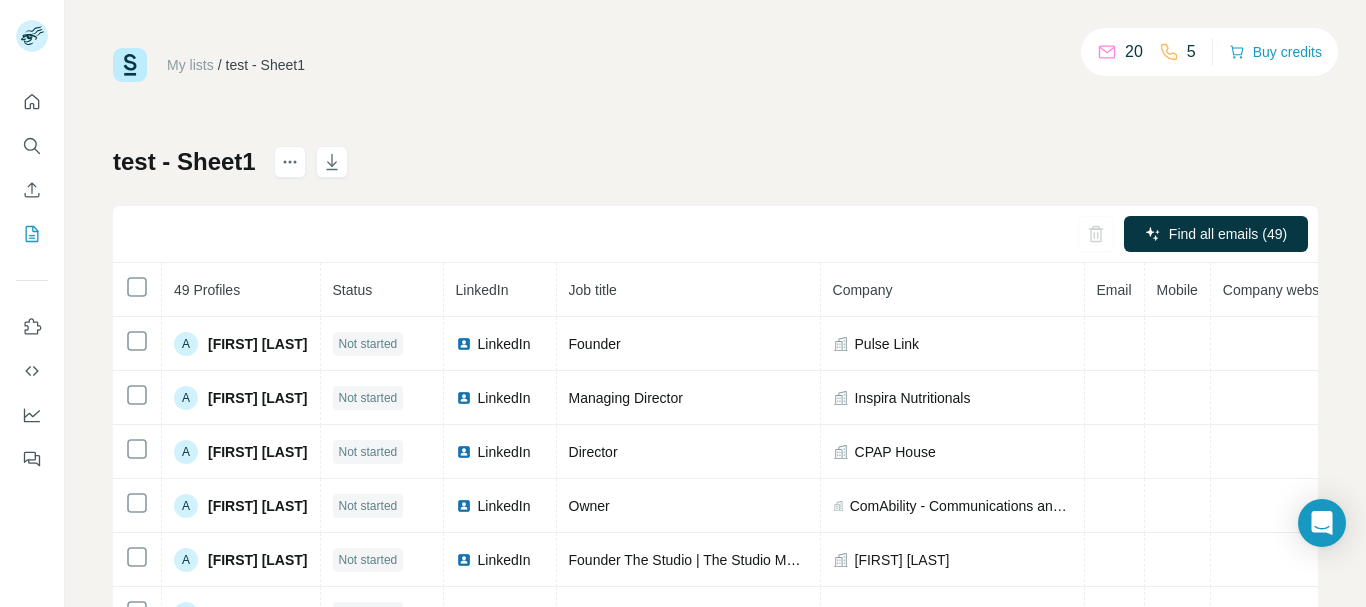 click on "test - Sheet1 Find all emails (49) 49 Profiles Status LinkedIn Job title Company Email Mobile Company website Landline Country A [FIRST] [LAST] Not started LinkedIn Founder Pulse Link A [FIRST] [LAST] Not started LinkedIn Managing Director Inspira Nutritionals A [FIRST] [LAST] Not started LinkedIn Director CPAP House A [FIRST] [LAST] Not started LinkedIn Owner ComAbility - Communications and Health Advocacy A [FIRST] [LAST] Not started LinkedIn Founder The Studio | The Studio Method [FIRST] [LAST] A [FIRST] [LAST] Not started LinkedIn Founder Centric Support B [FIRST] [LAST] Not started LinkedIn Director/Sexologist/Accredited disability social worker Sens8 Support Services C [FIRST] [LAST] Not started LinkedIn Creator and Owner Muscle Perfection C [FIRST] [LAST] Not started LinkedIn President Boronia Amateur Swimming & Lifesaving Club D [FIRST] [LAST] Not started LinkedIn Founder & Director Financial Literacy Australia D [FIRST] [LAST] Not started LinkedIn Managing Director and Clinical Psychologist Psych Point D D D E E" at bounding box center (715, 468) 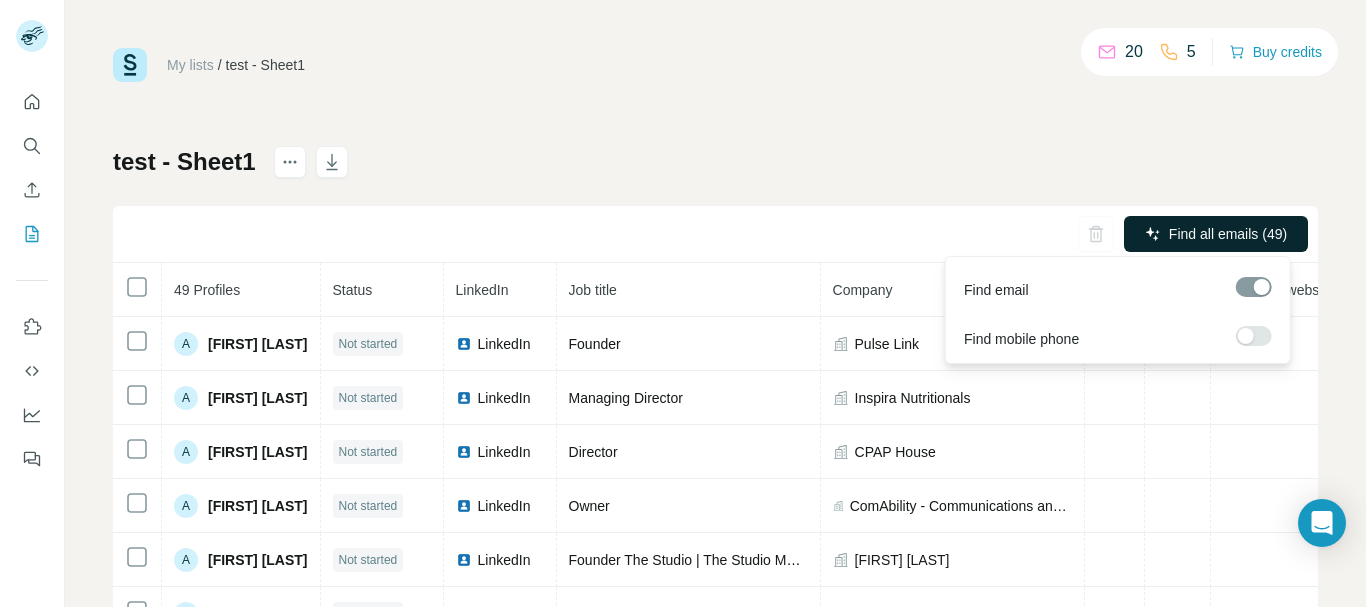 click on "Find all emails (49)" at bounding box center [1228, 234] 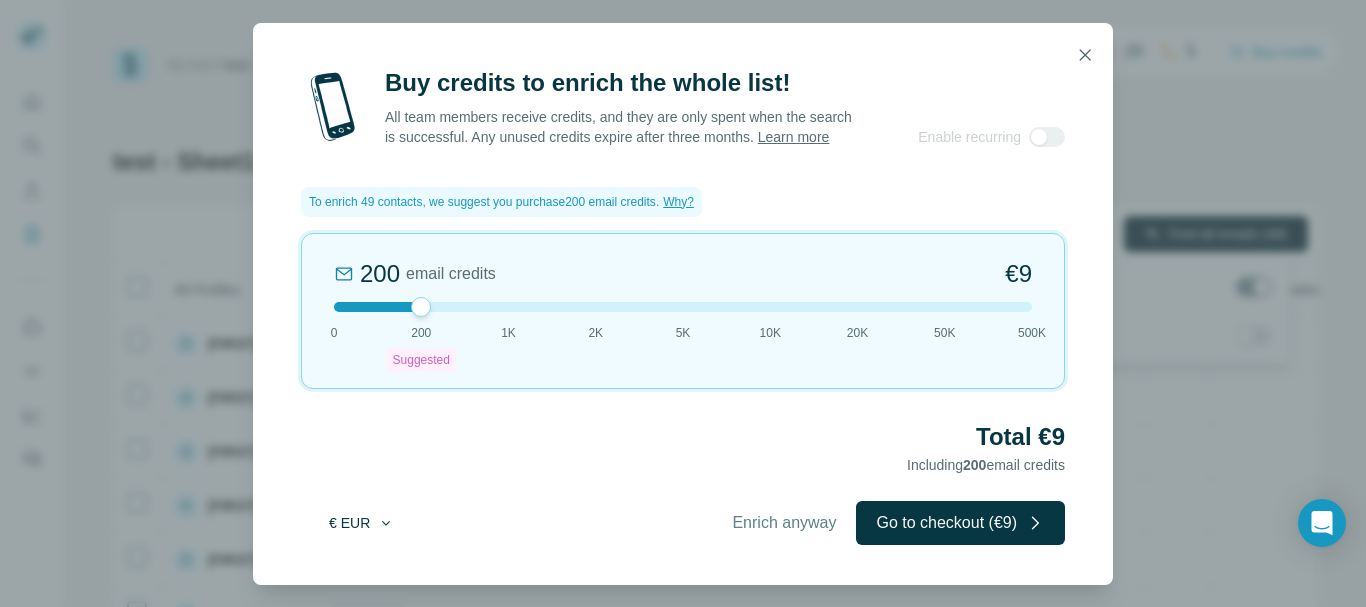click 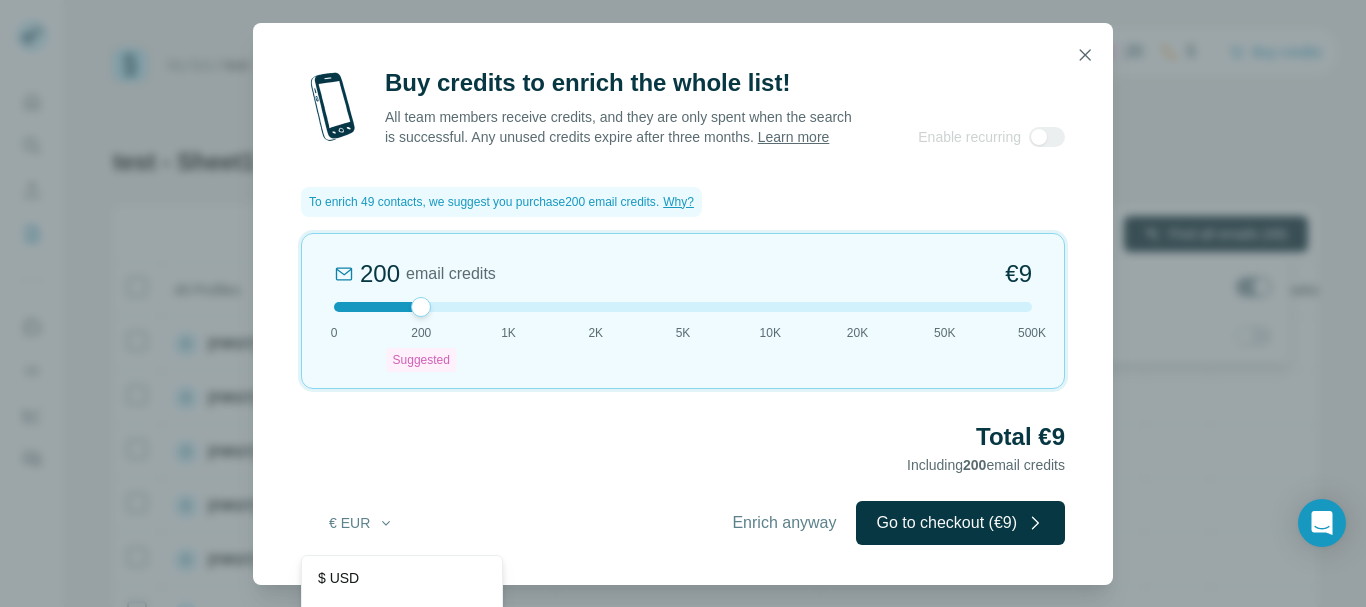 click on "Total €9 Including  200  email credits" at bounding box center [683, 449] 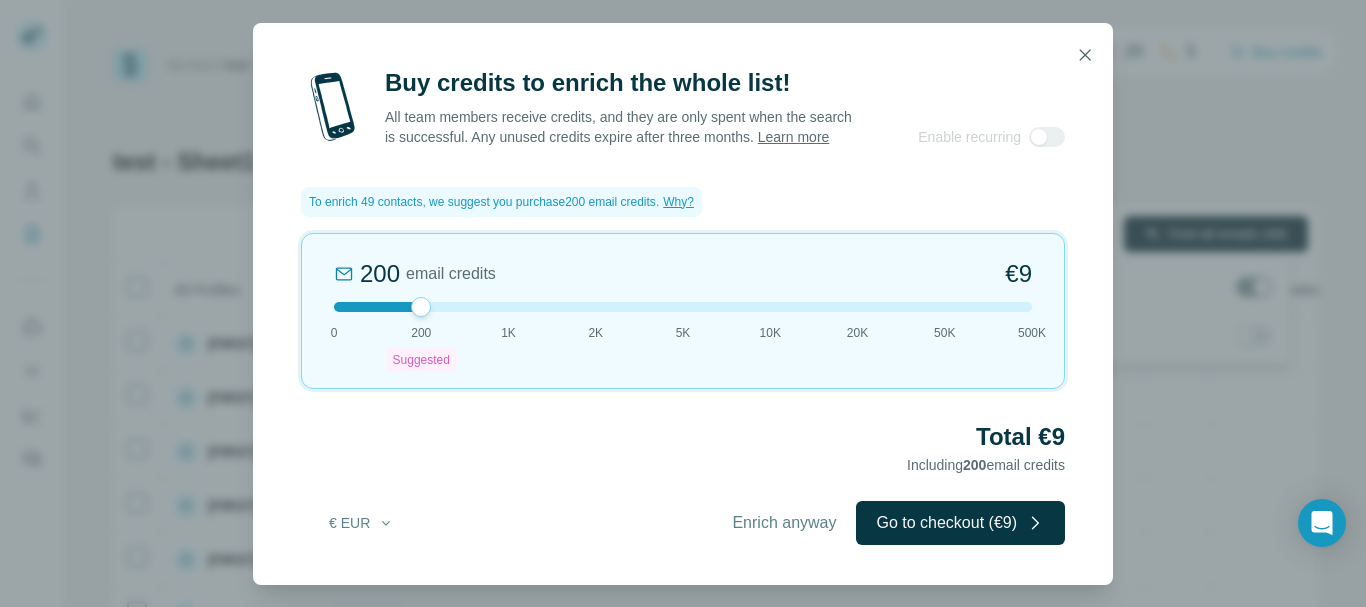 click at bounding box center (683, 307) 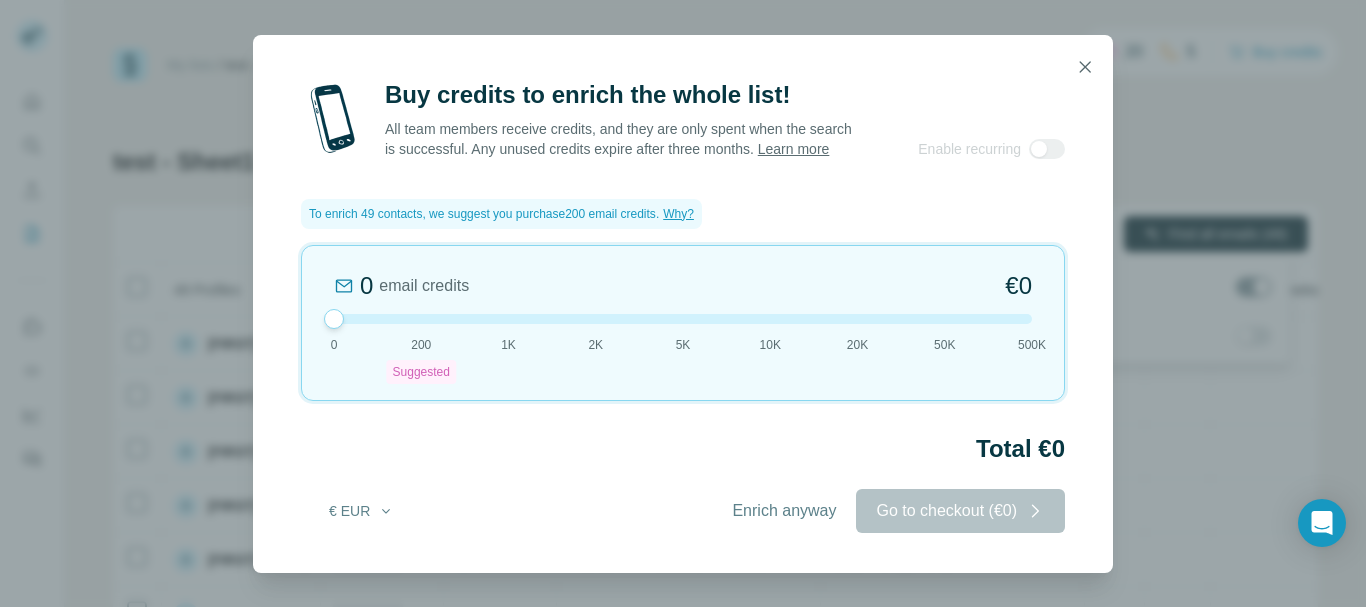 click at bounding box center (334, 319) 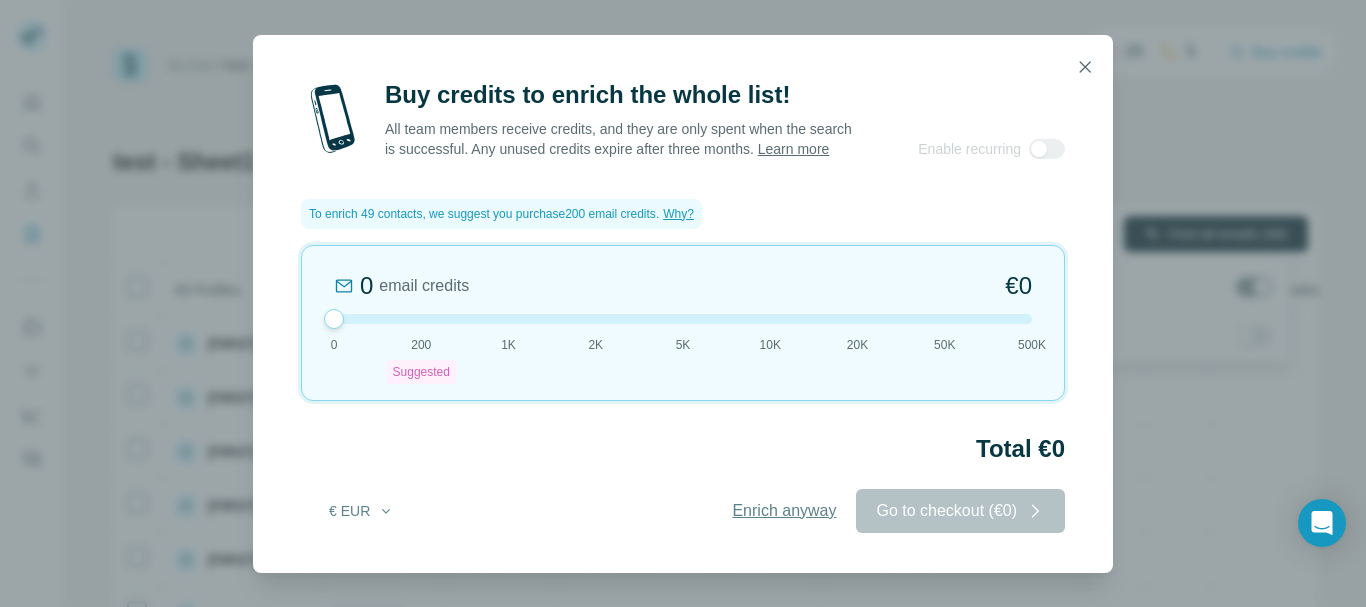 click on "Enrich anyway" at bounding box center (784, 511) 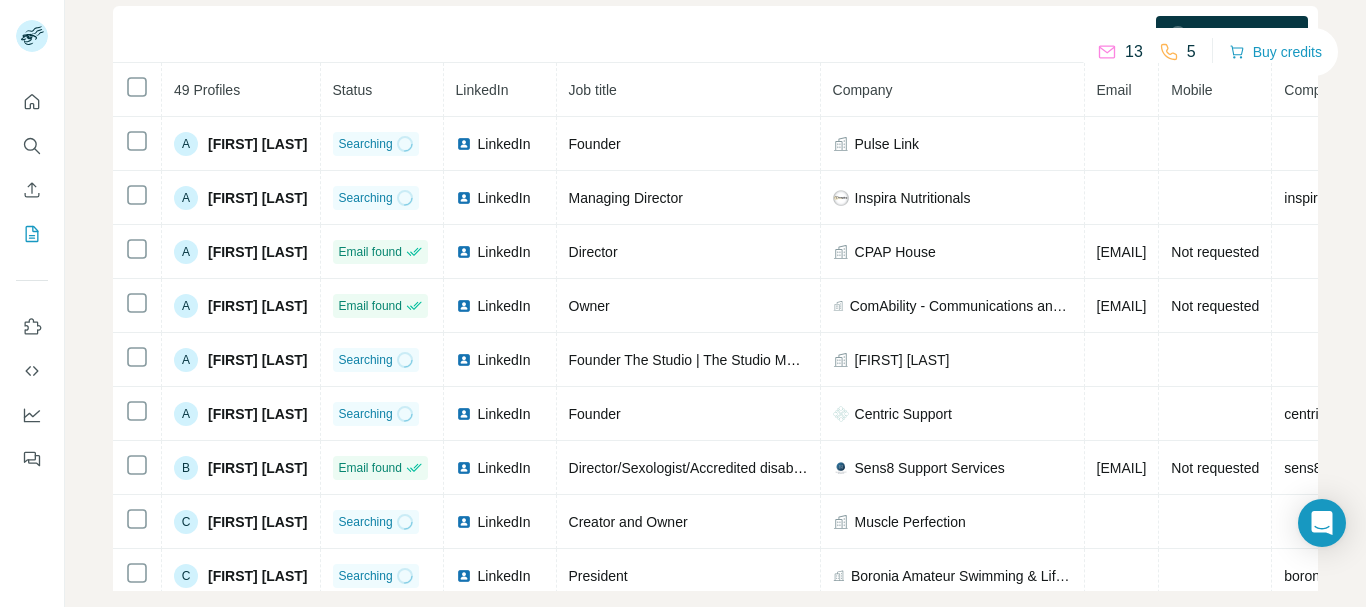 scroll, scrollTop: 232, scrollLeft: 0, axis: vertical 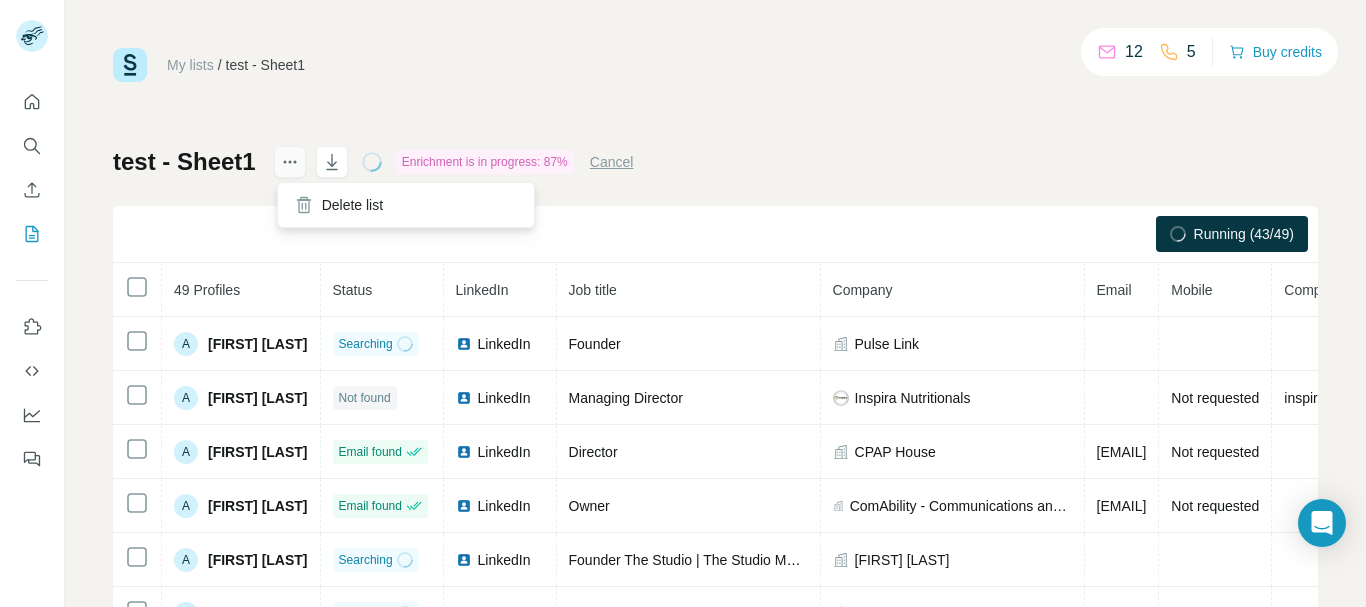 click 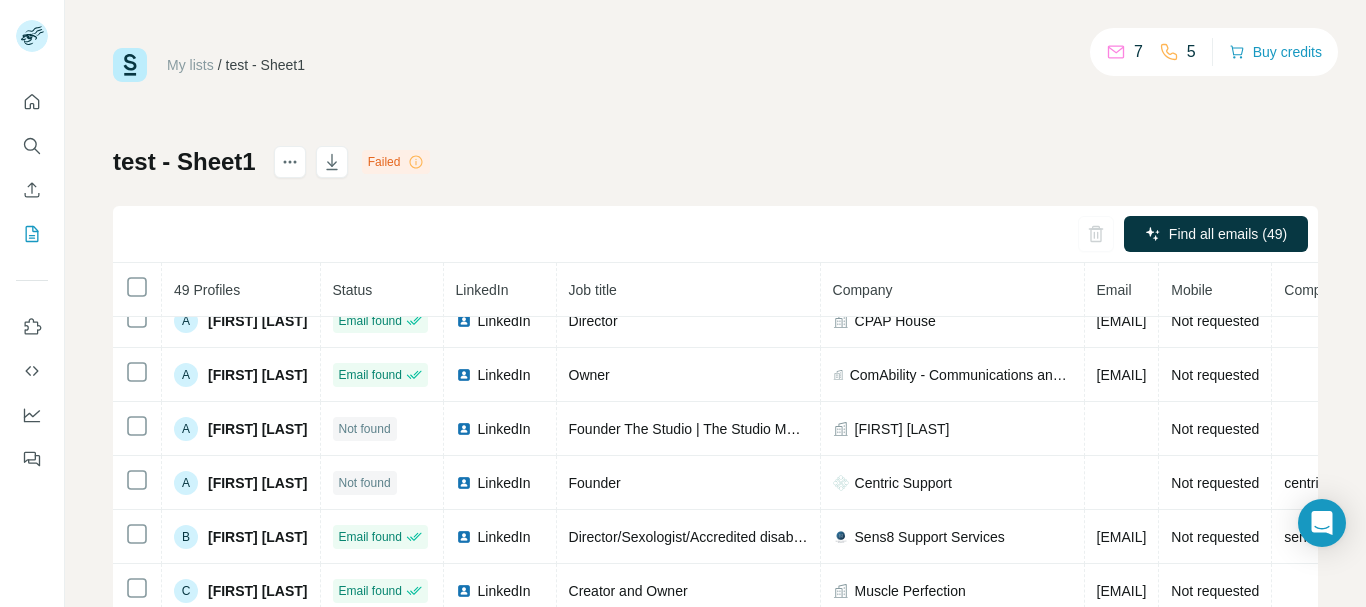 scroll, scrollTop: 0, scrollLeft: 0, axis: both 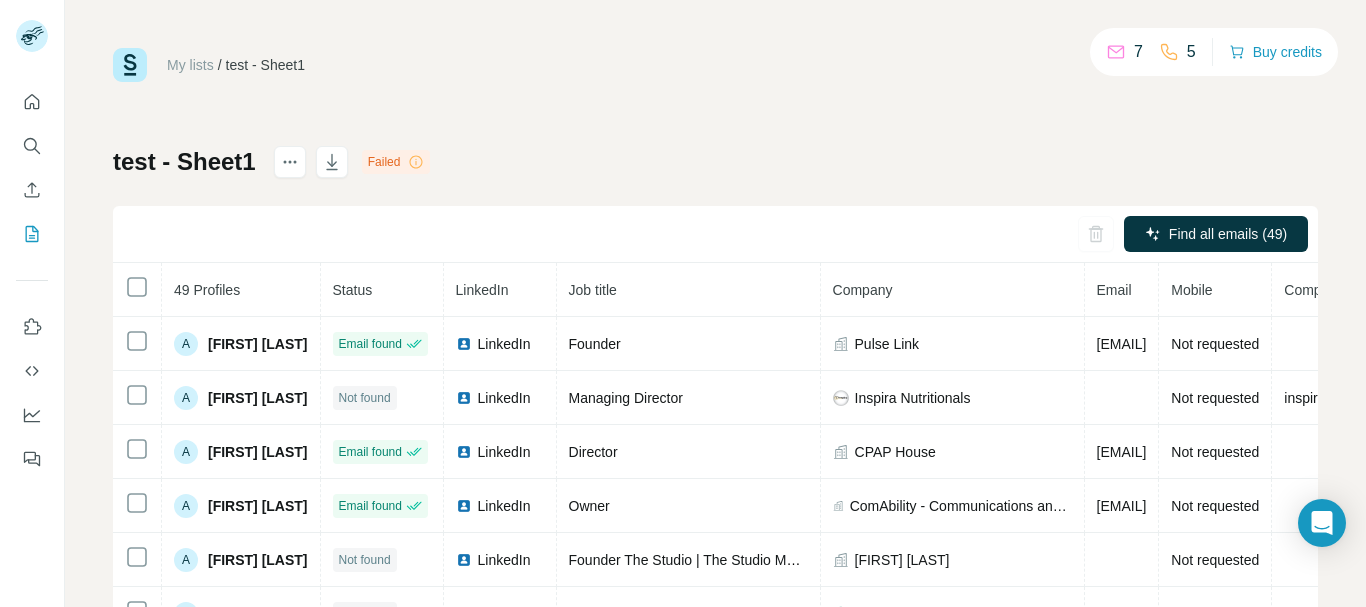 click 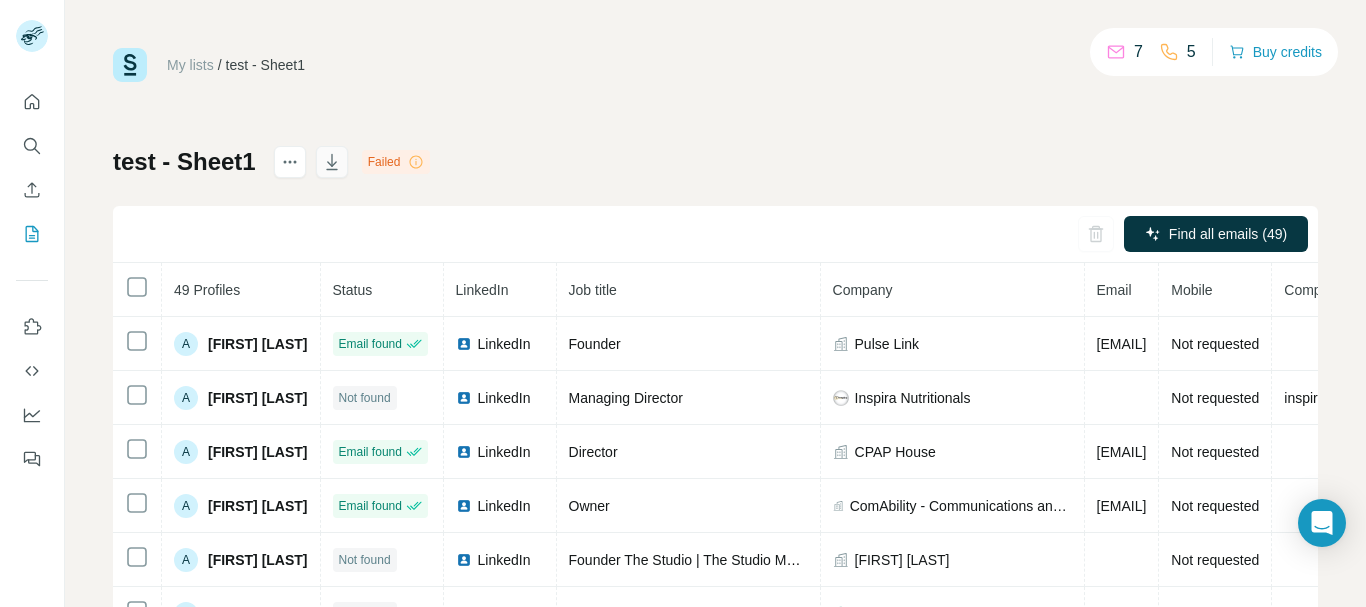 click at bounding box center [332, 162] 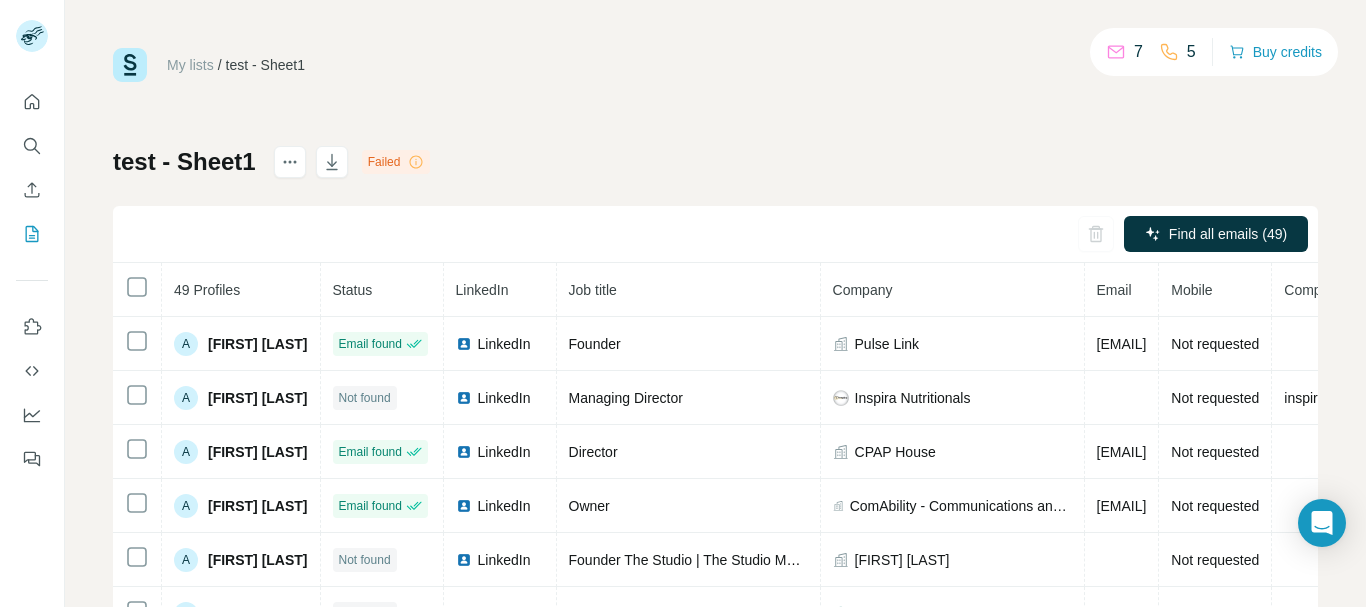 click 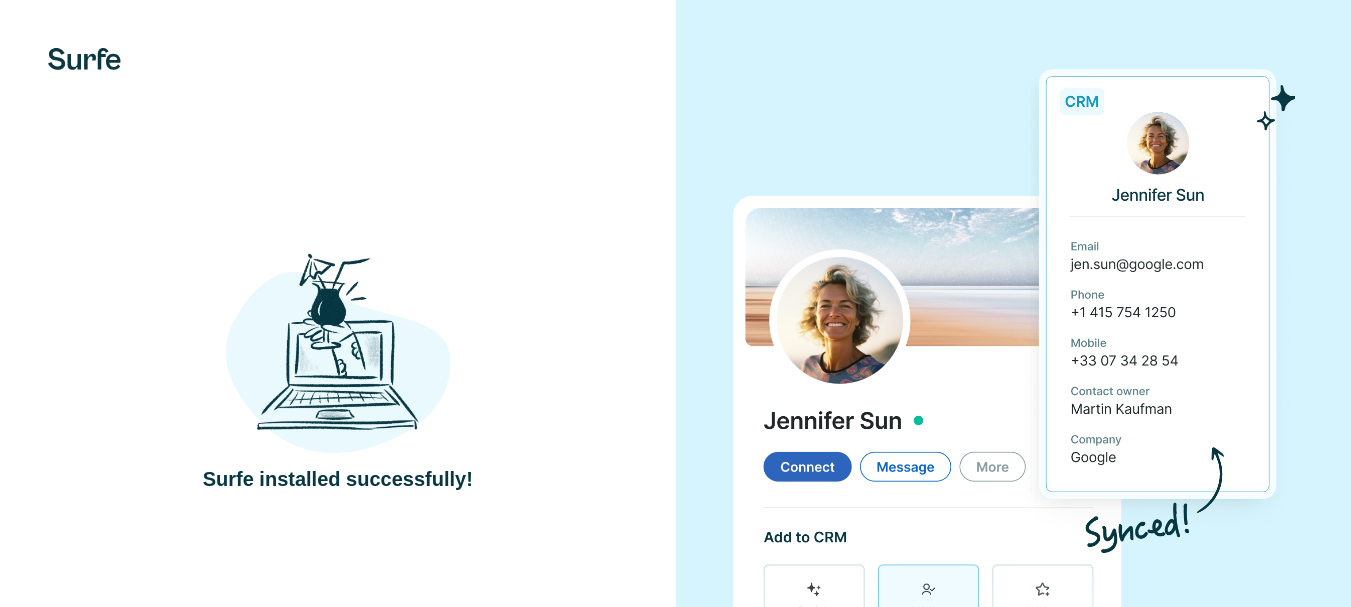 scroll, scrollTop: 0, scrollLeft: 0, axis: both 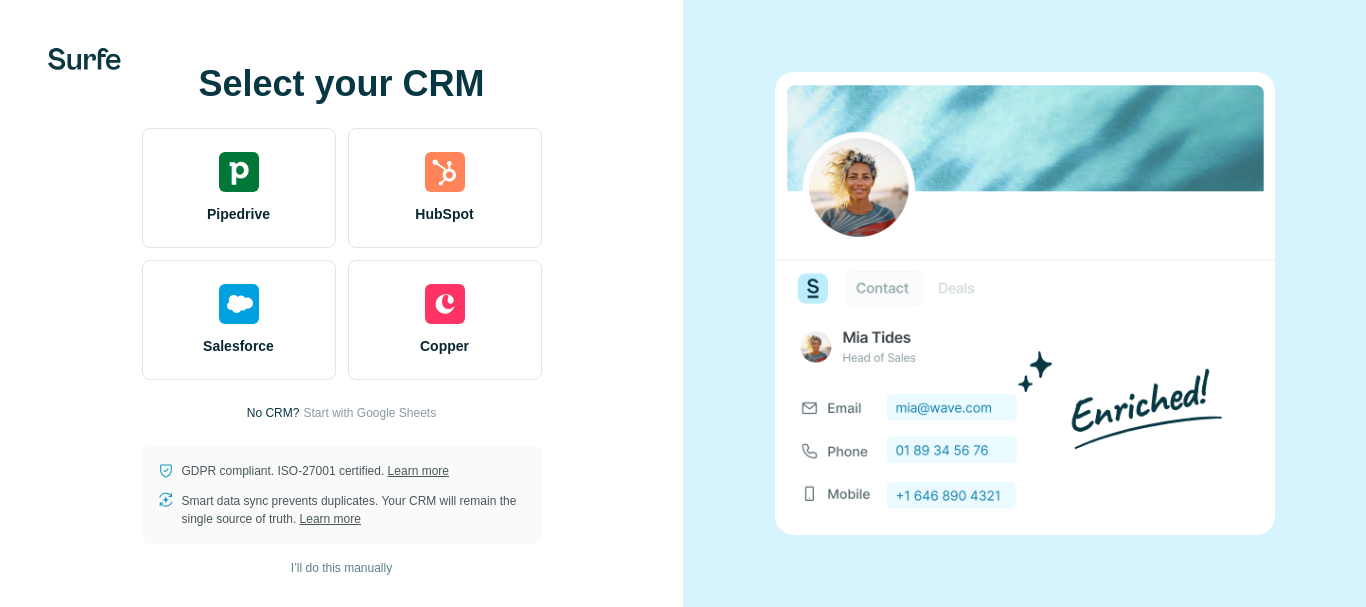 click on "No CRM?" at bounding box center [273, 413] 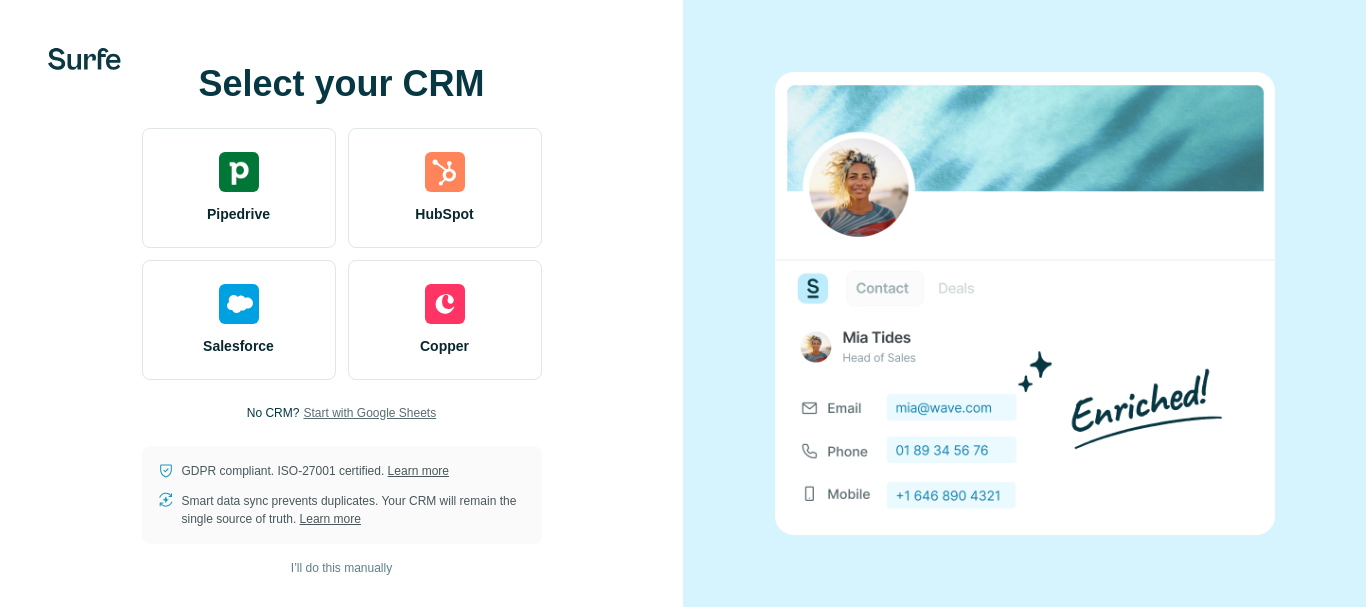click on "Start with Google Sheets" at bounding box center (369, 413) 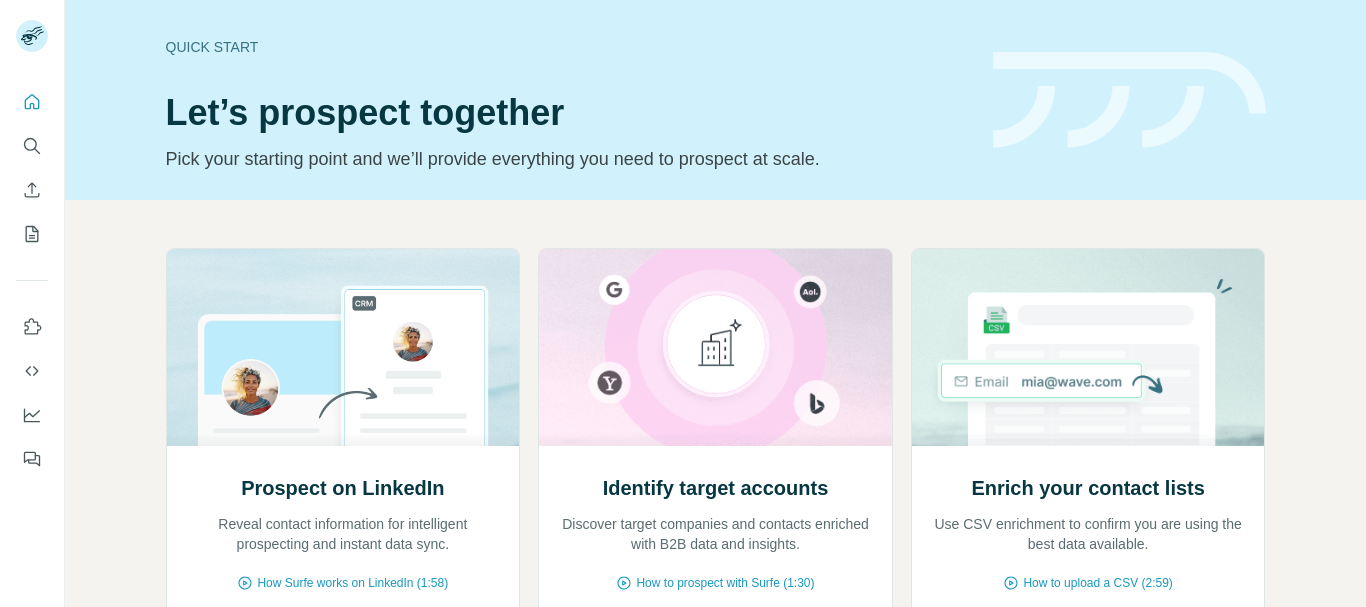 scroll, scrollTop: 0, scrollLeft: 0, axis: both 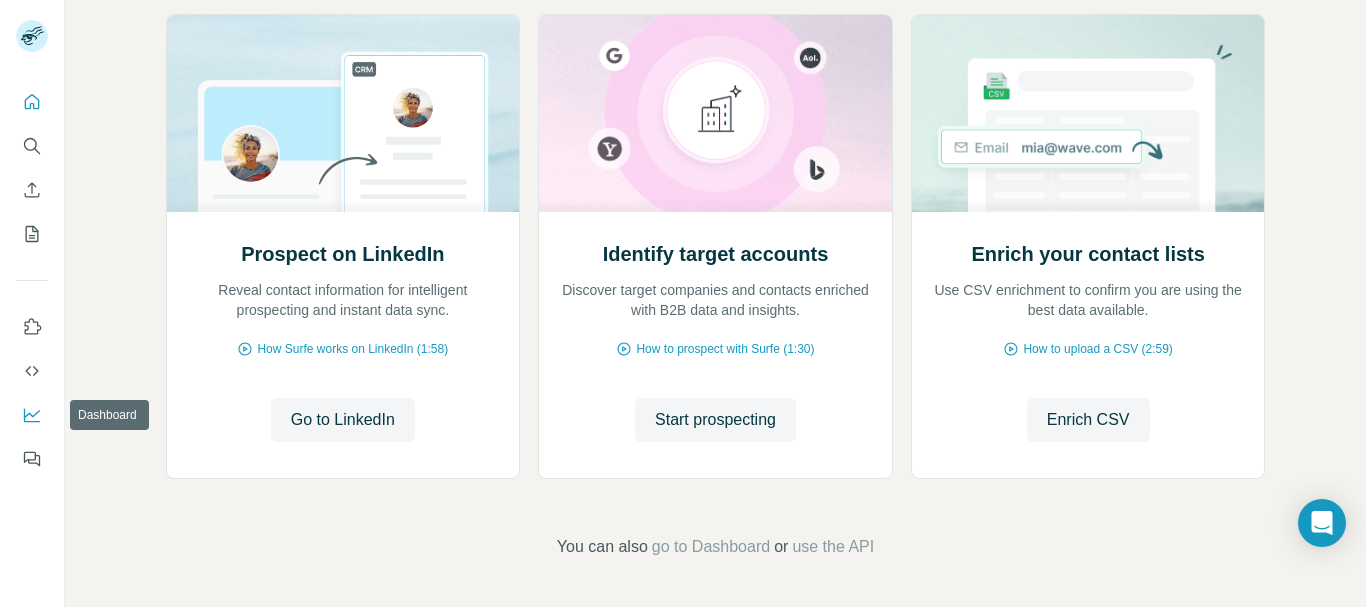 click 